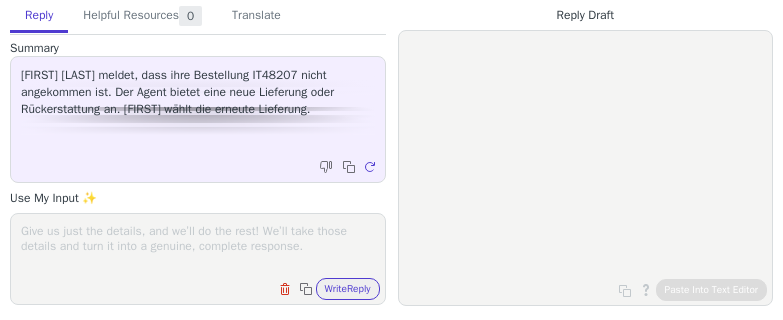 scroll, scrollTop: 0, scrollLeft: 0, axis: both 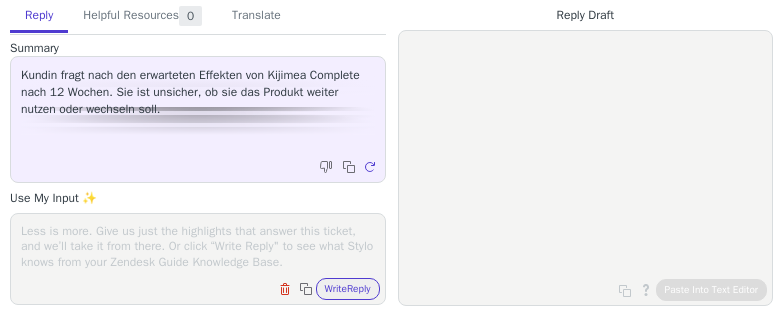 click at bounding box center [198, 246] 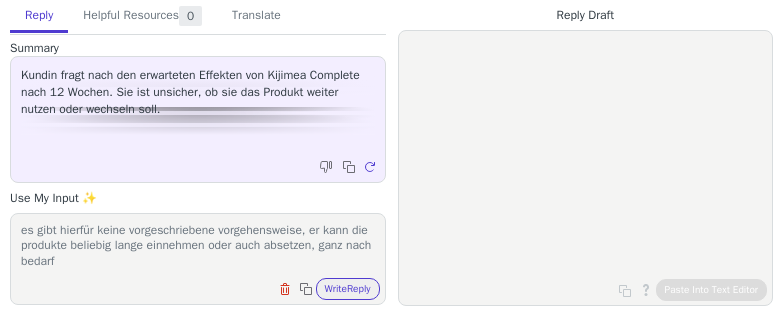 scroll, scrollTop: 0, scrollLeft: 0, axis: both 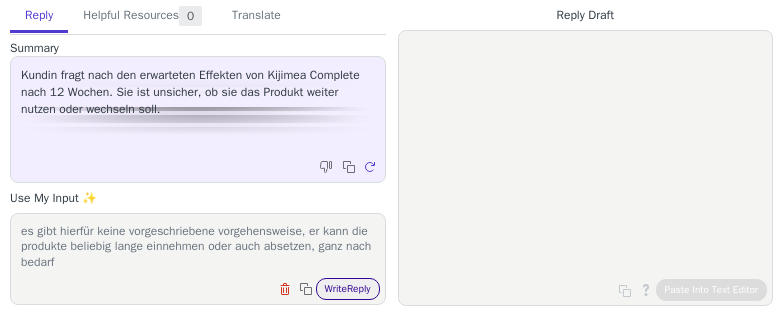 click on "Write  Reply" at bounding box center [348, 289] 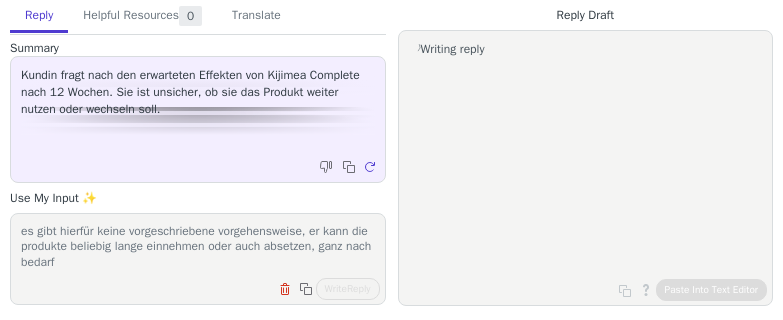 drag, startPoint x: 218, startPoint y: 257, endPoint x: 212, endPoint y: 267, distance: 11.661903 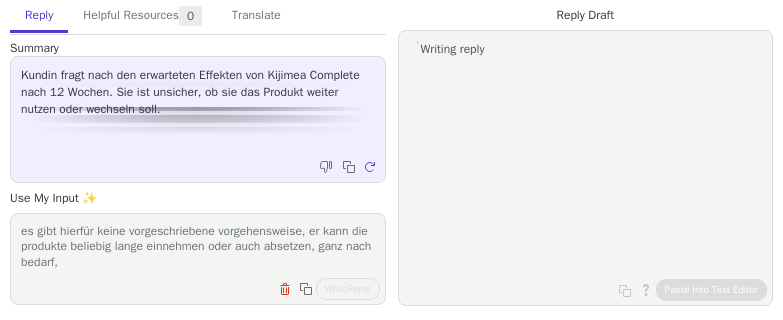 scroll, scrollTop: 1, scrollLeft: 0, axis: vertical 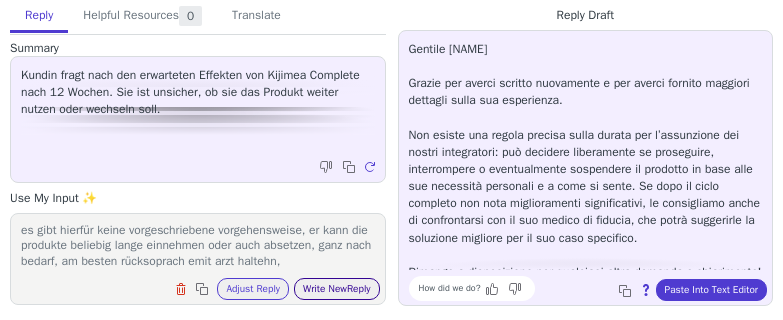 type on "es gibt hierfür keine vorgeschriebene vorgehensweise, er kann die produkte beliebig lange einnehmen oder auch absetzen, ganz nach bedarf, am besten rücksoprach emit arzt haltehn," 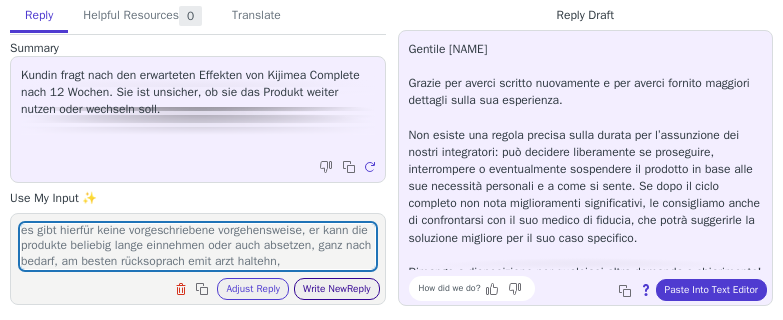 click on "Write New  Reply" at bounding box center (337, 289) 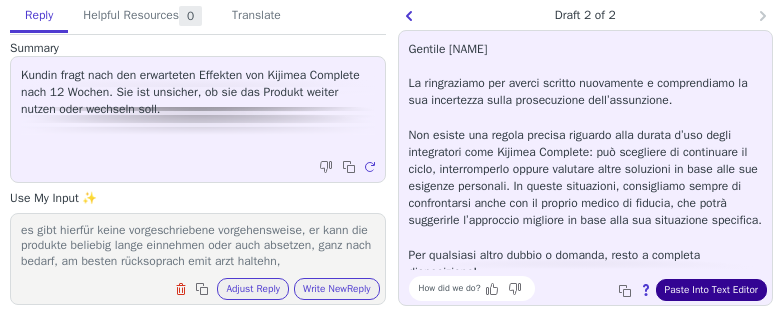 click on "Paste Into Text Editor" at bounding box center [711, 290] 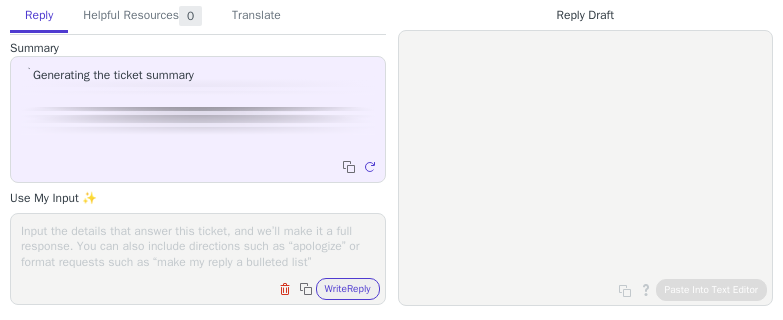 scroll, scrollTop: 0, scrollLeft: 0, axis: both 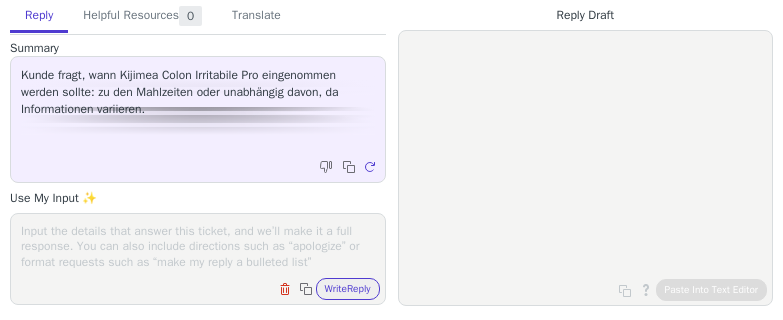 click on "Clear field Copy to clipboard Write  Reply" at bounding box center [208, 287] 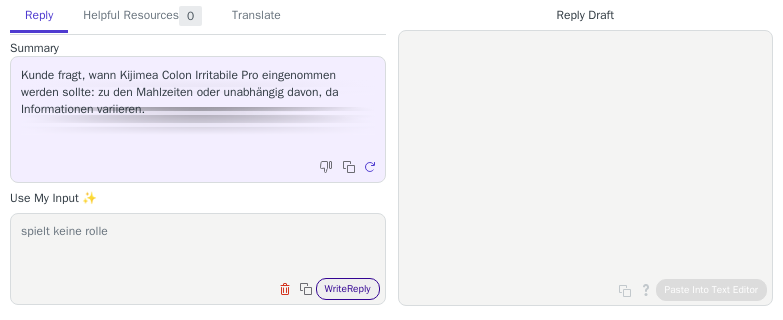 type on "spielt keine rolle" 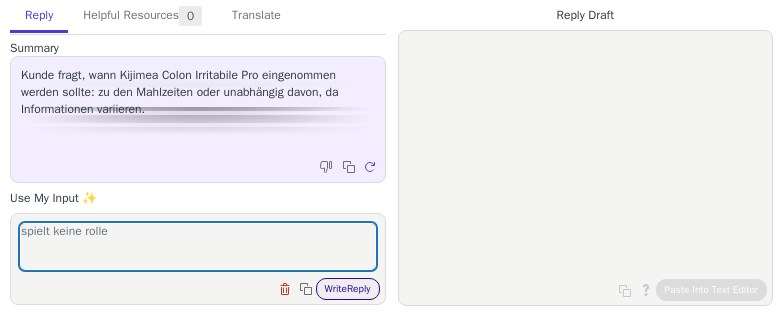 click on "Write  Reply" at bounding box center [348, 289] 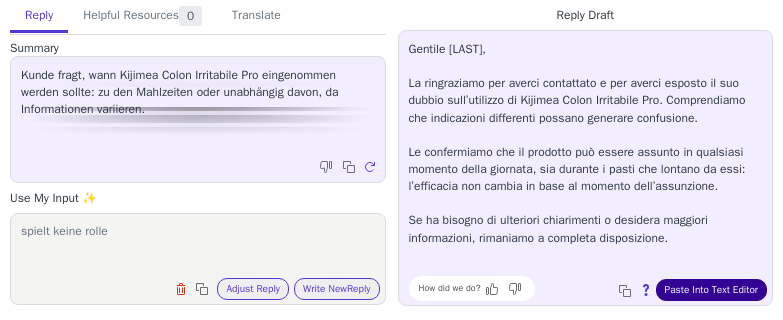 click on "Paste Into Text Editor" at bounding box center (711, 290) 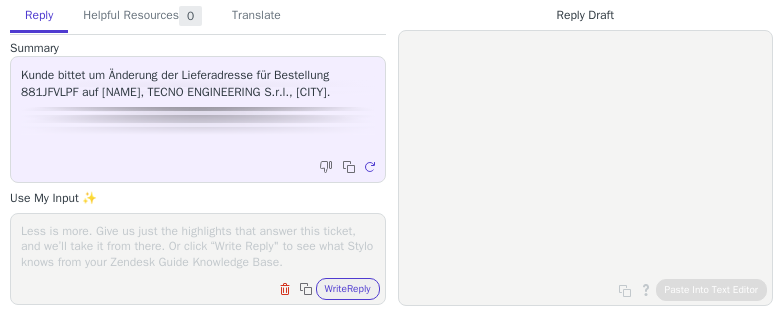 scroll, scrollTop: 0, scrollLeft: 0, axis: both 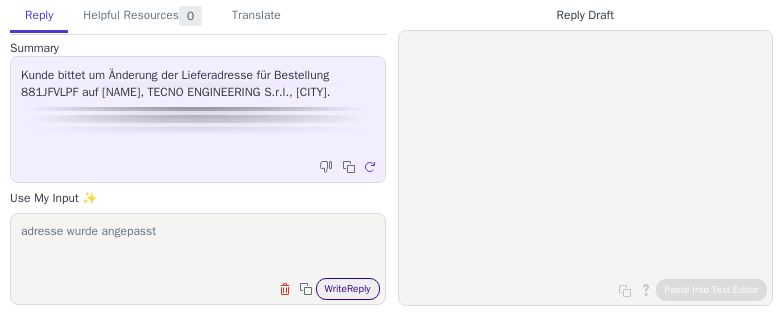 type on "adresse wurde angepasst" 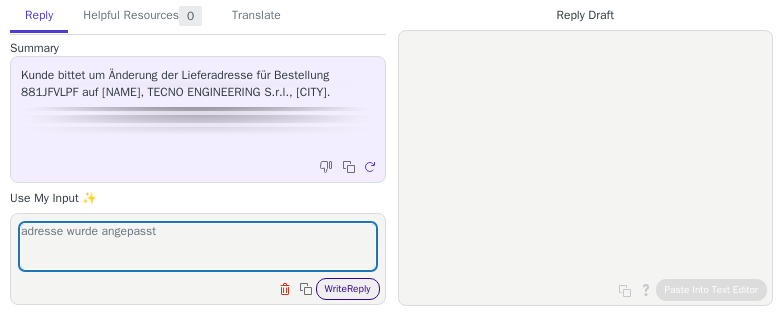 click on "Write  Reply" at bounding box center [348, 289] 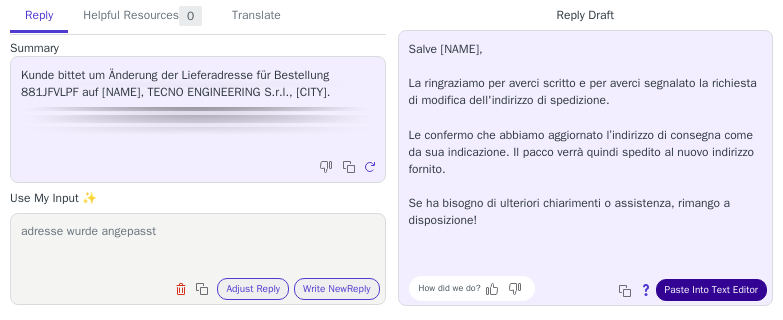 click on "Paste Into Text Editor" at bounding box center (711, 290) 